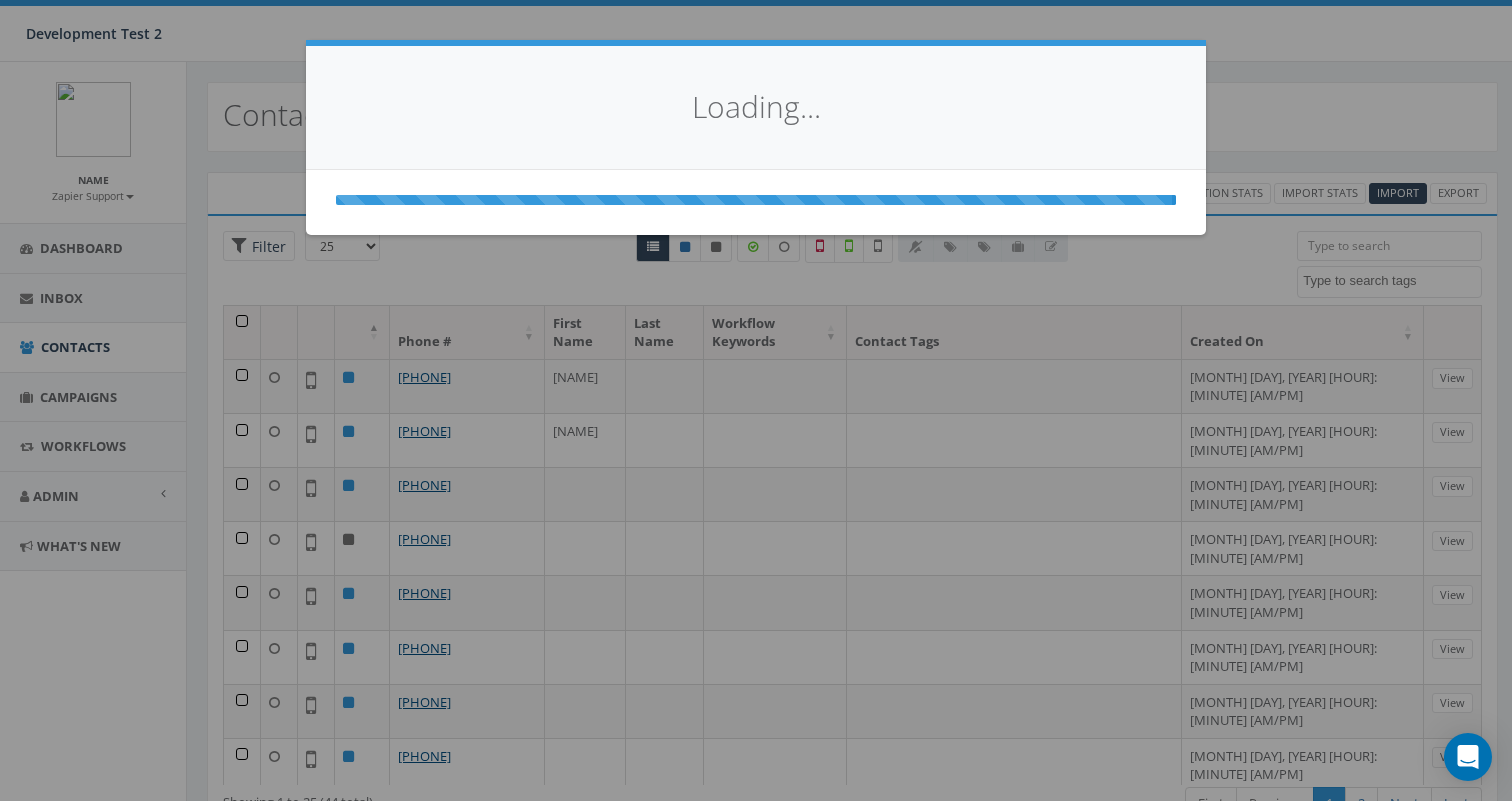 select 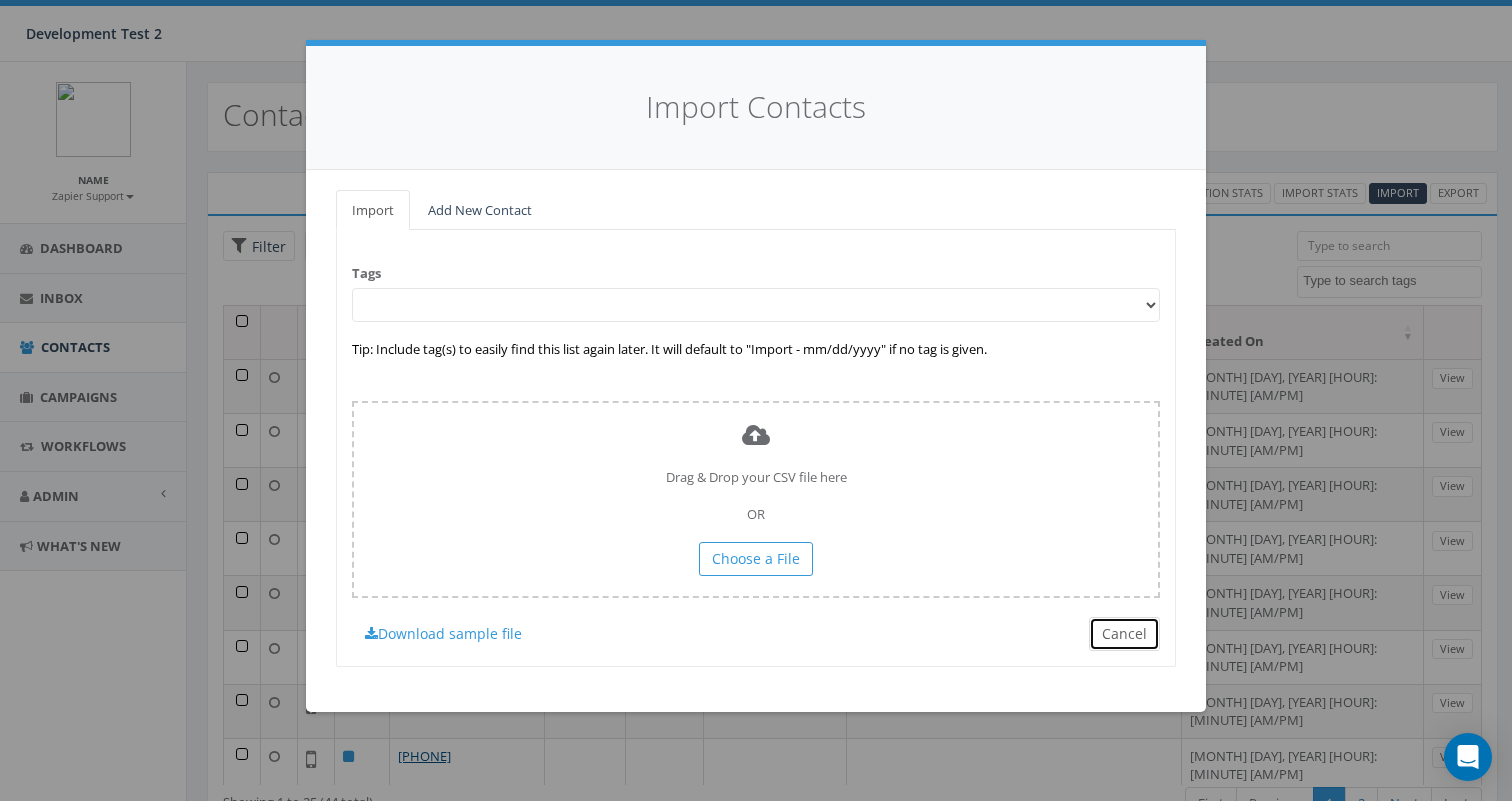 click on "Cancel" at bounding box center [1124, 634] 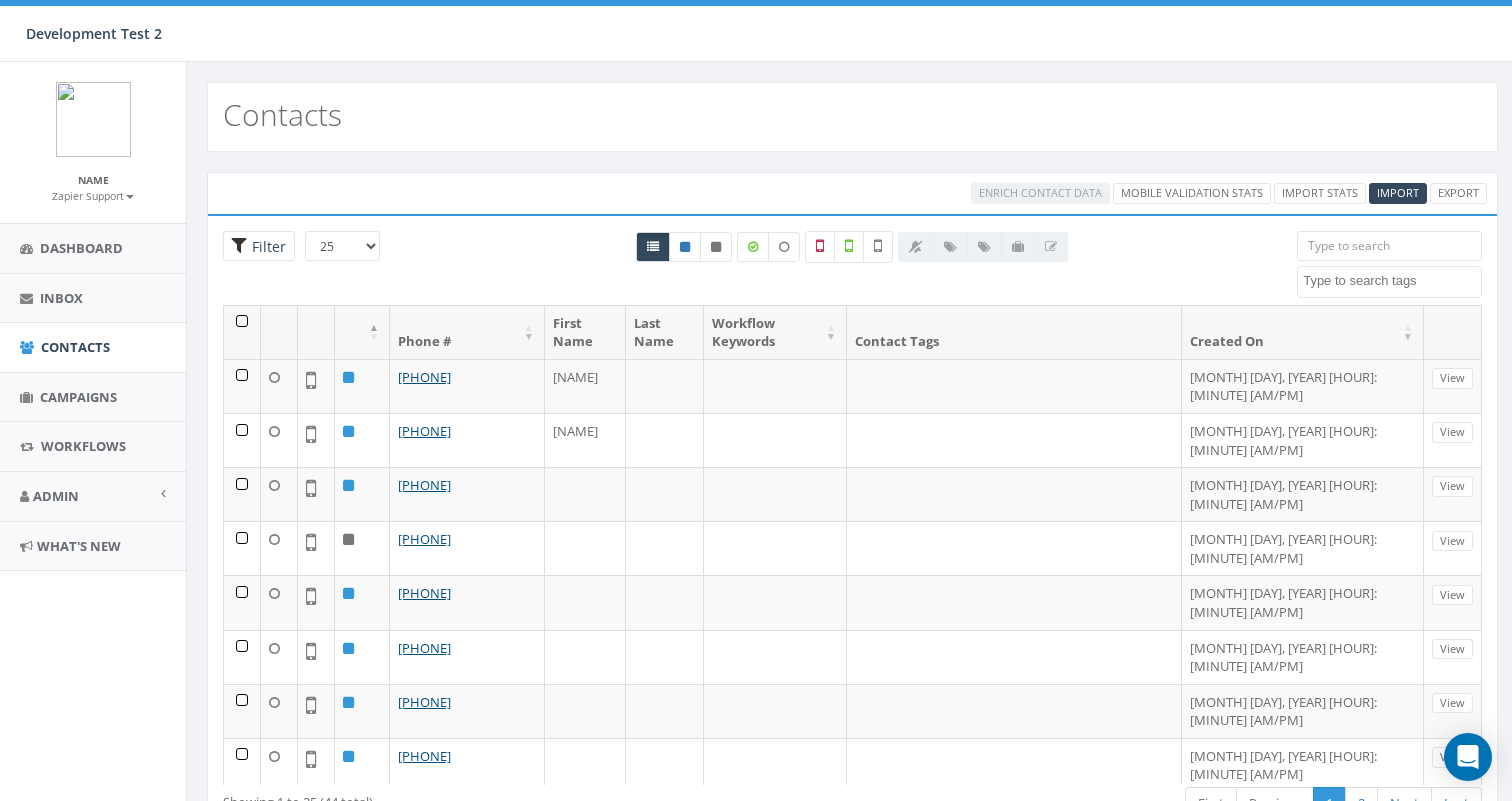 click on "Filter" at bounding box center [266, 246] 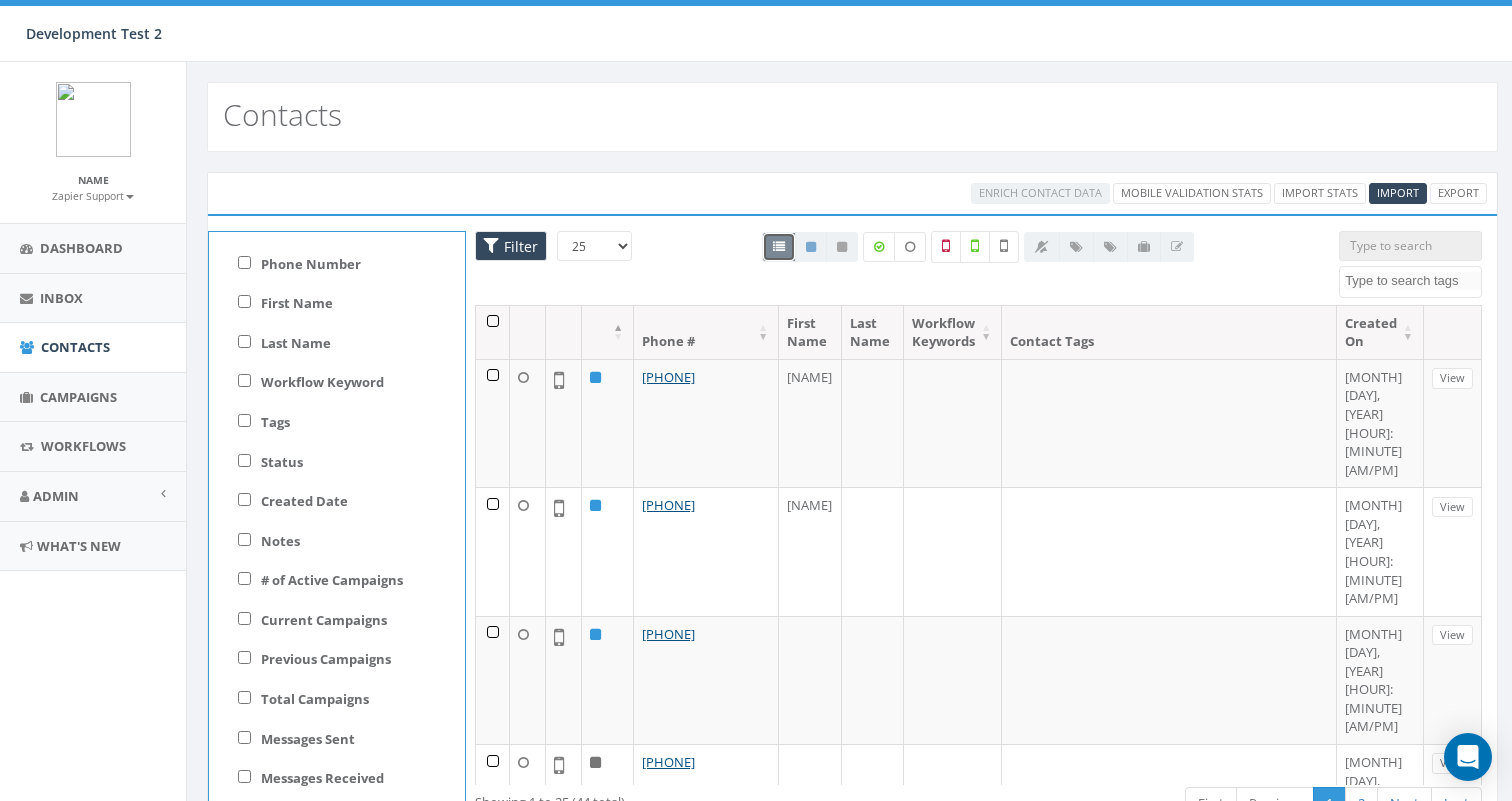 click on "All 44 contact(s) filtered" at bounding box center [978, 268] 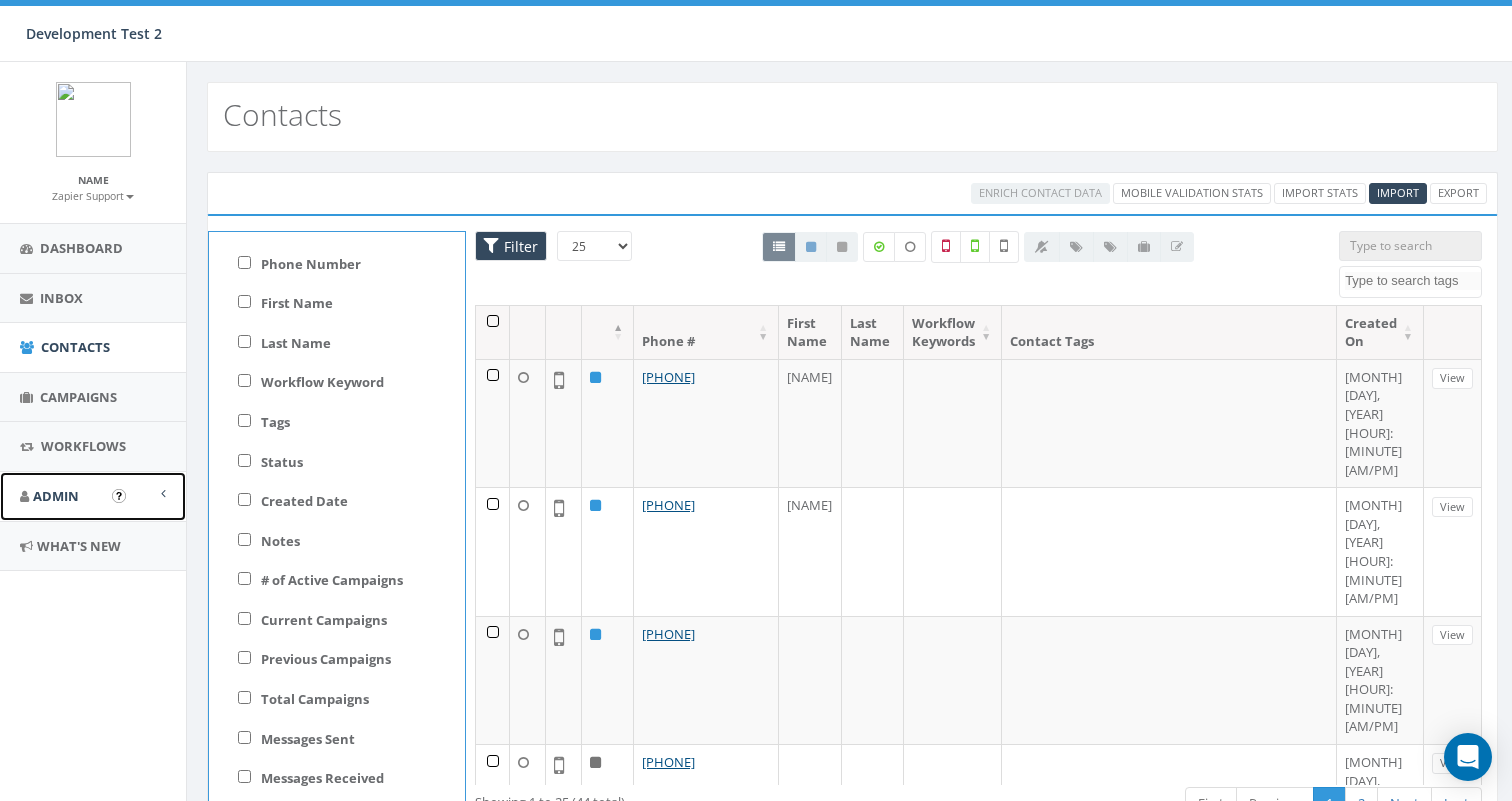 click on "Admin" at bounding box center [93, 496] 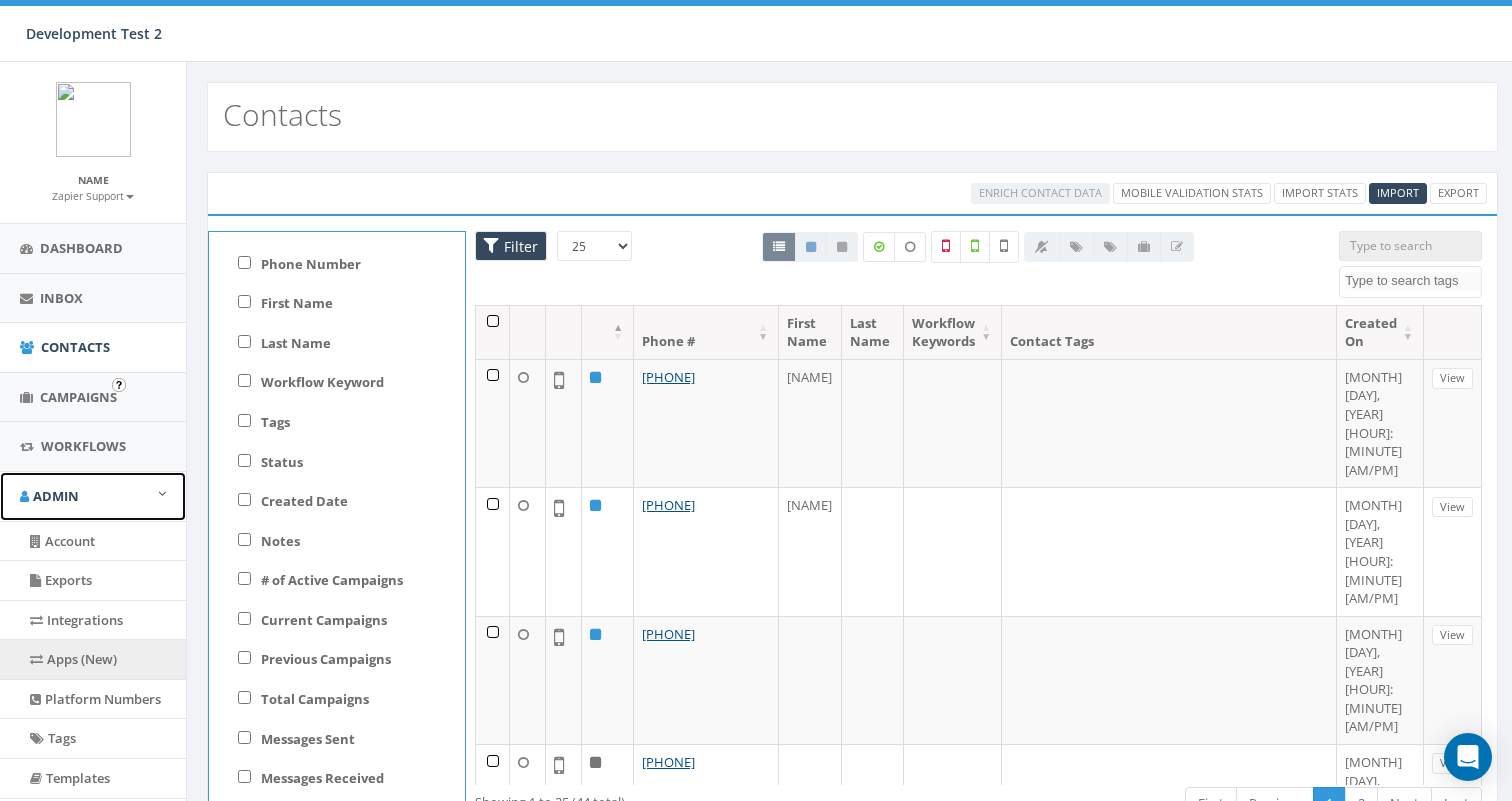 scroll, scrollTop: 183, scrollLeft: 0, axis: vertical 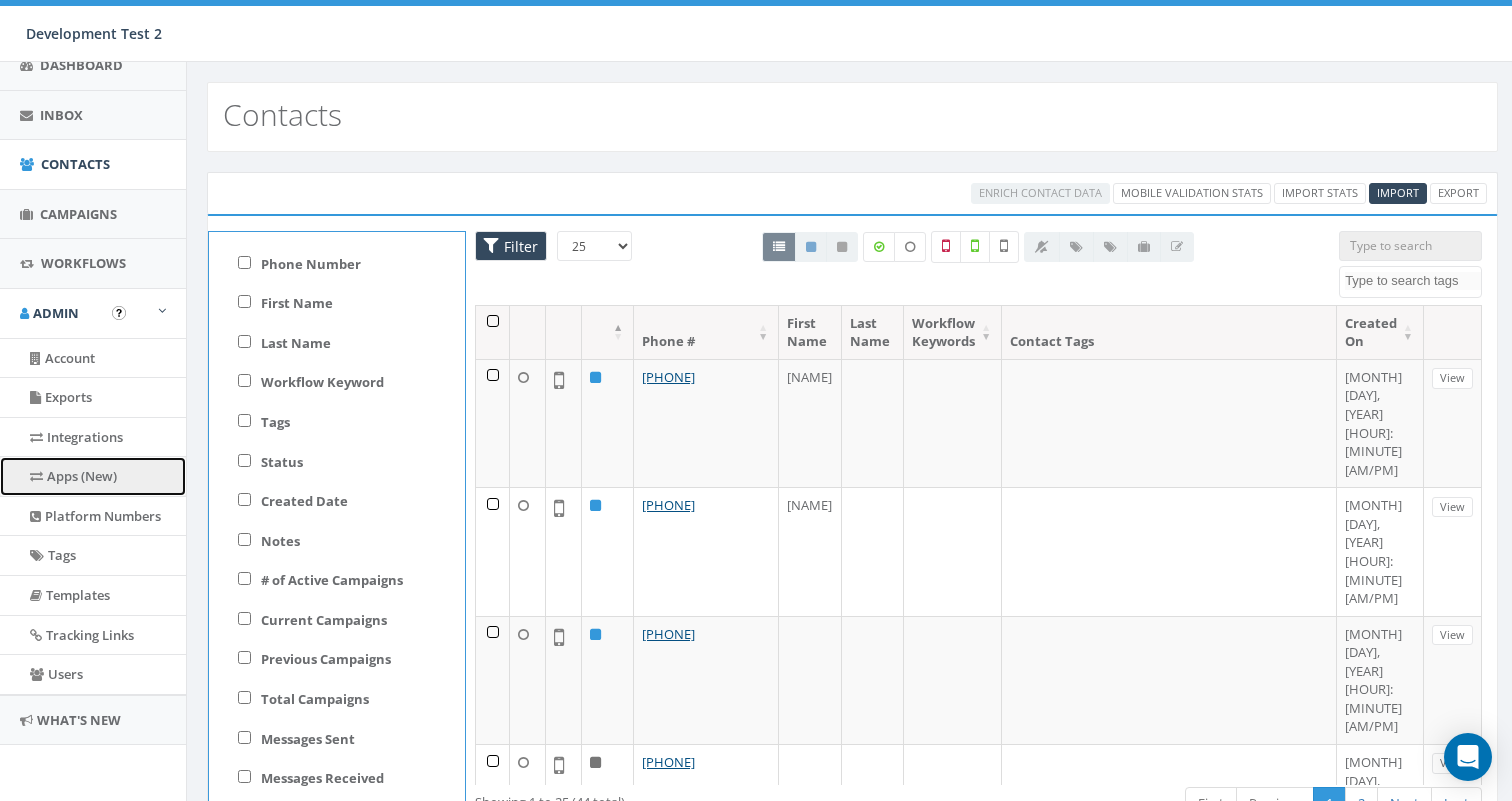 click on "Apps (New)" at bounding box center [93, 476] 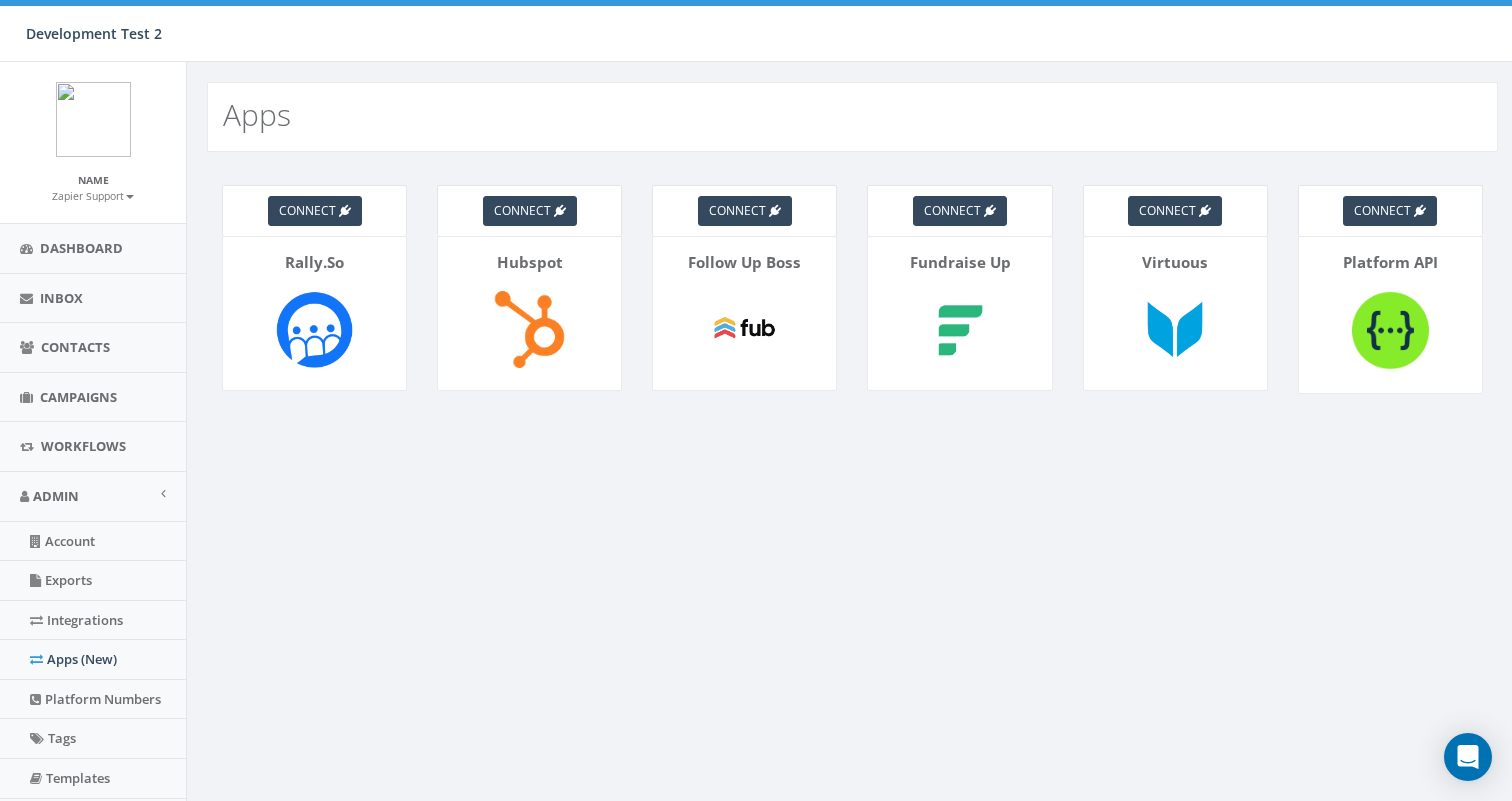 scroll, scrollTop: 0, scrollLeft: 0, axis: both 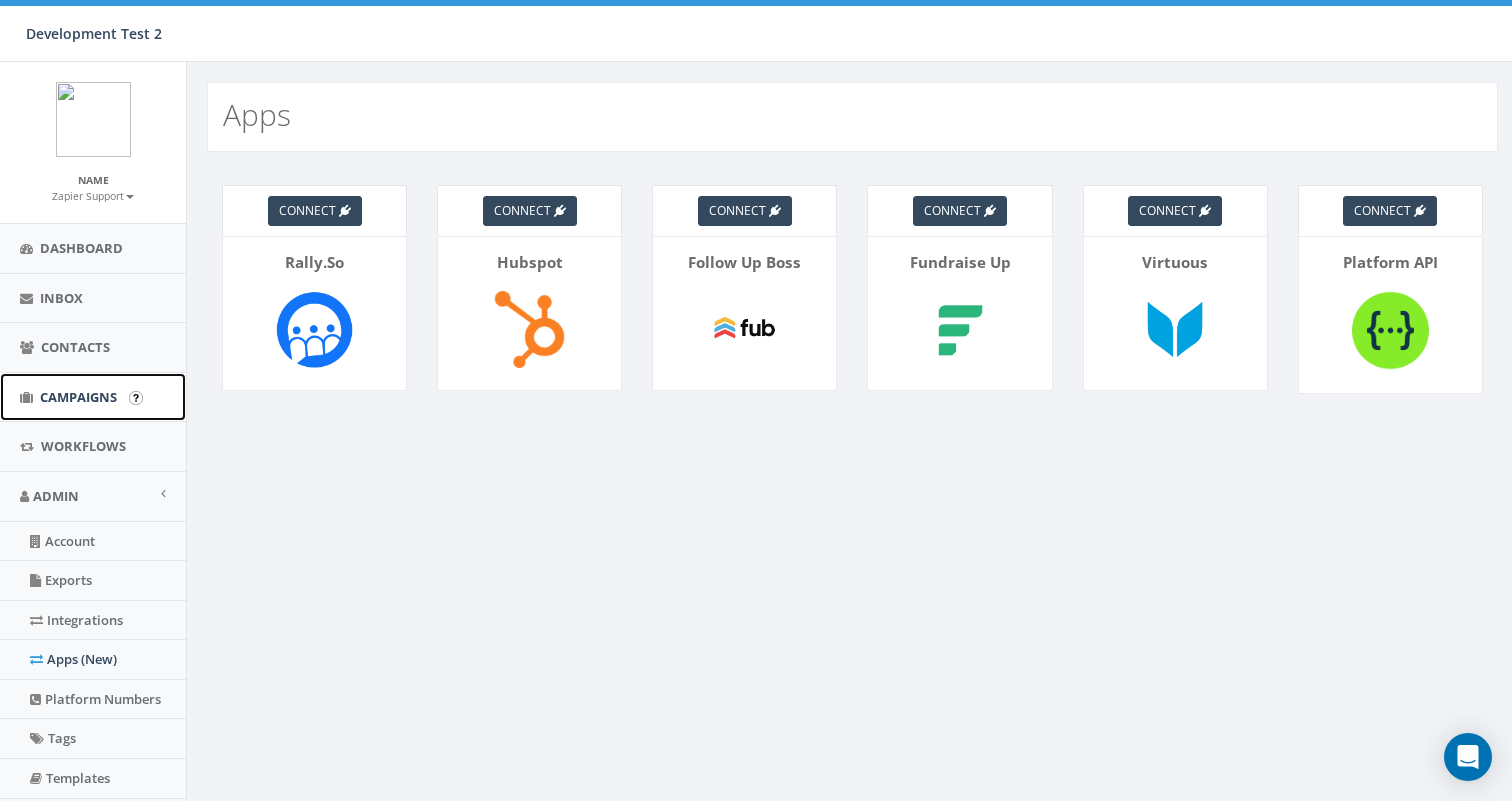 click on "Campaigns" at bounding box center [78, 397] 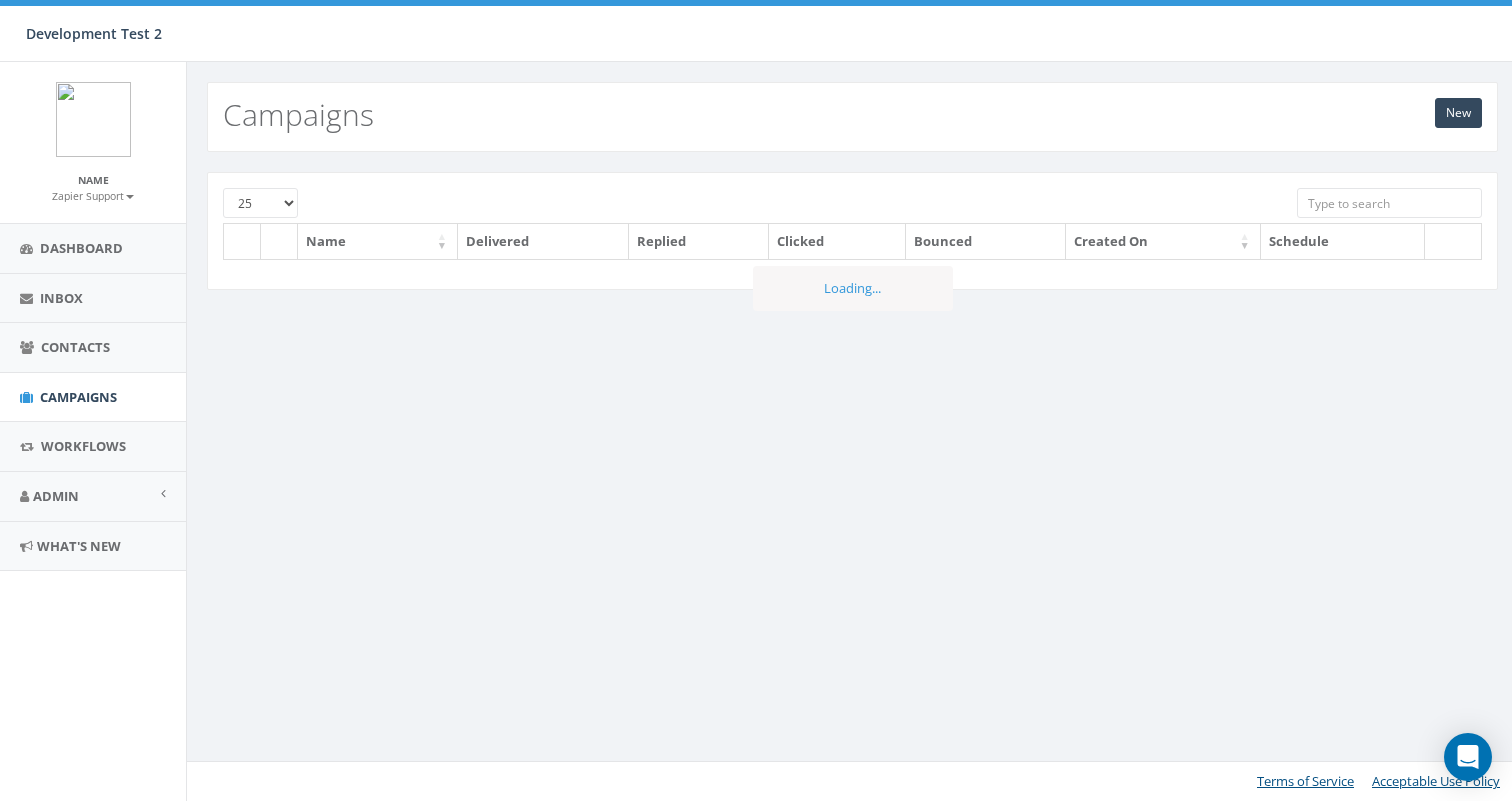 scroll, scrollTop: 0, scrollLeft: 0, axis: both 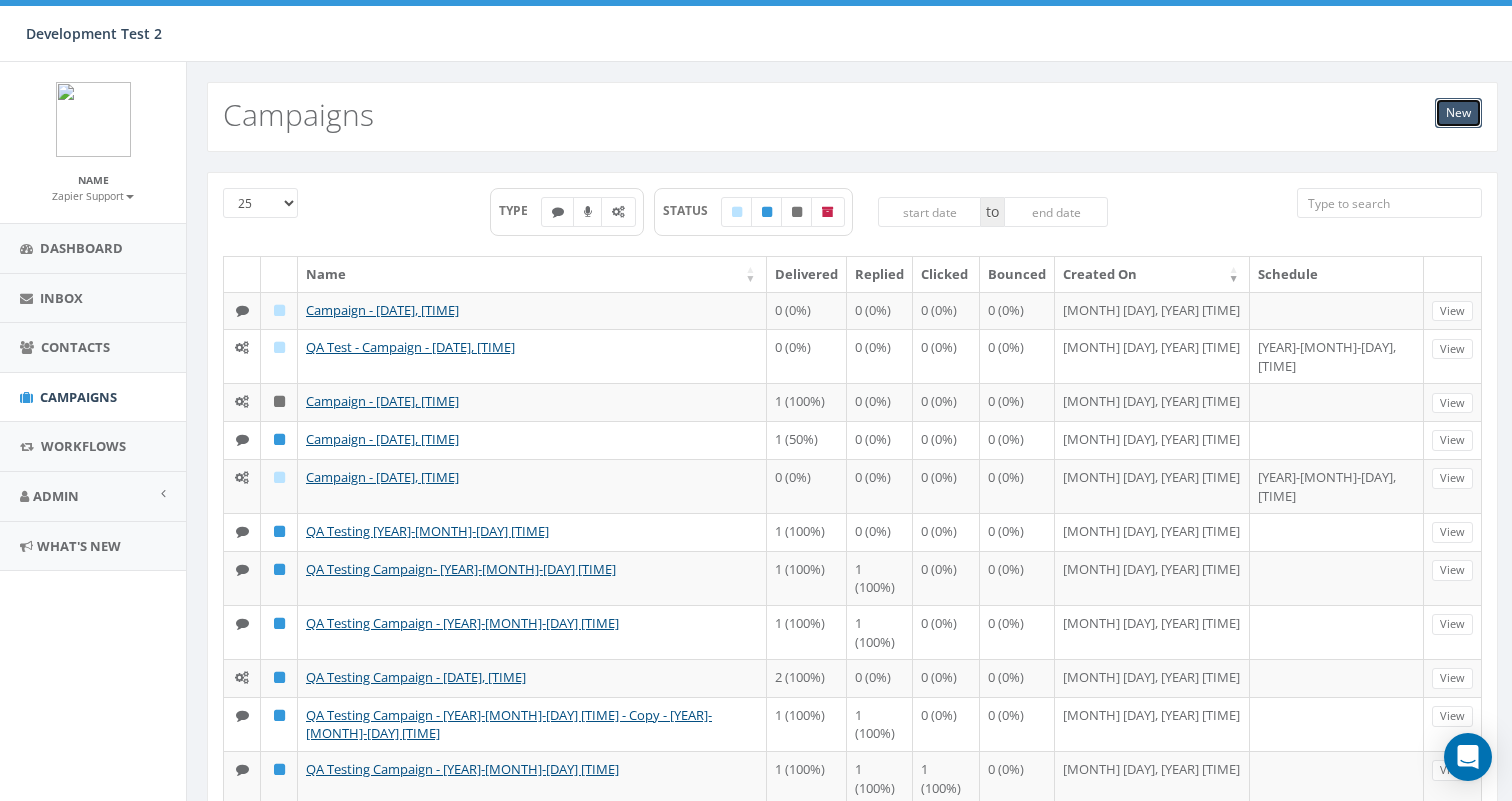 click on "New" at bounding box center [1458, 113] 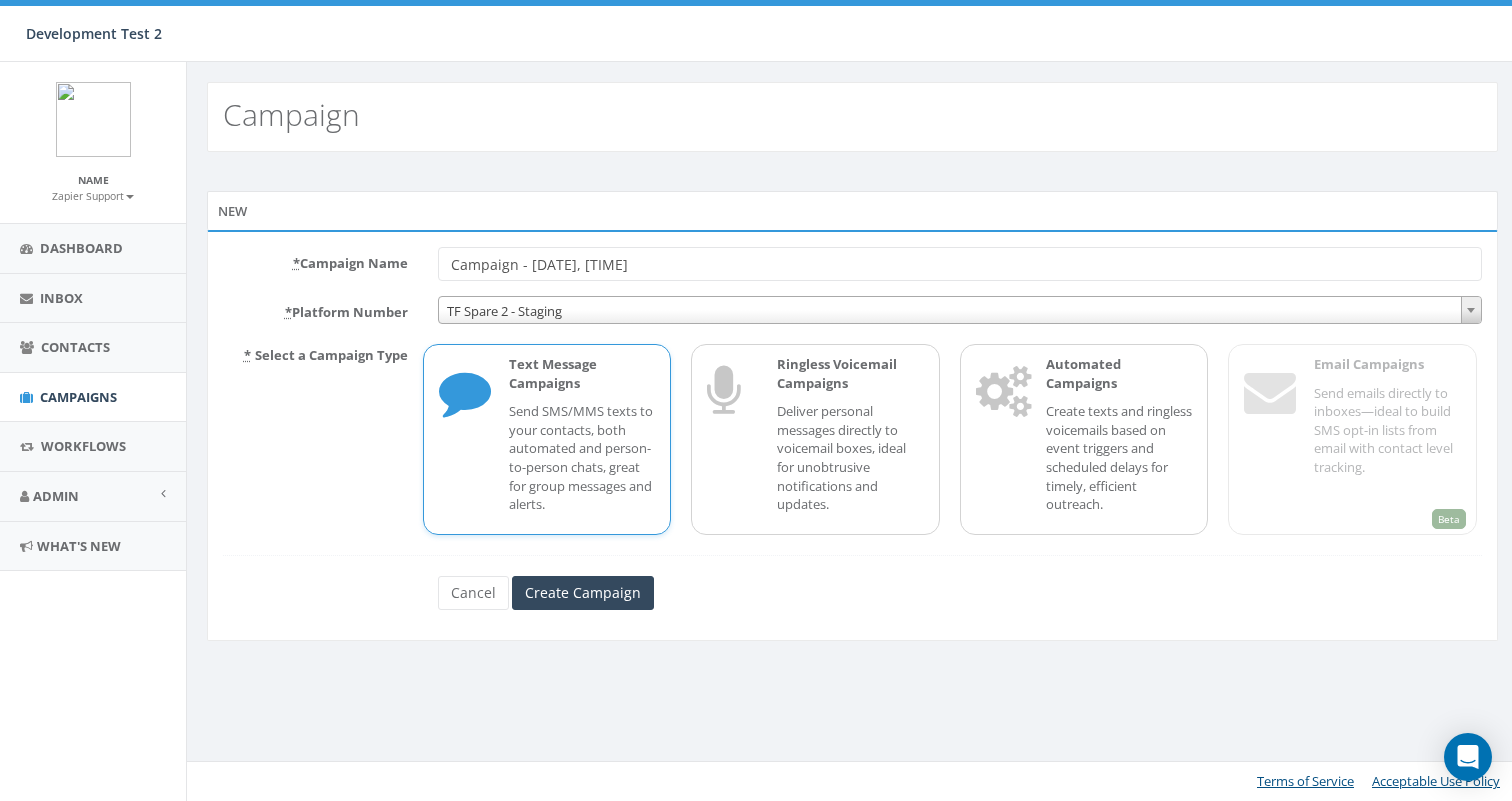 scroll, scrollTop: 0, scrollLeft: 0, axis: both 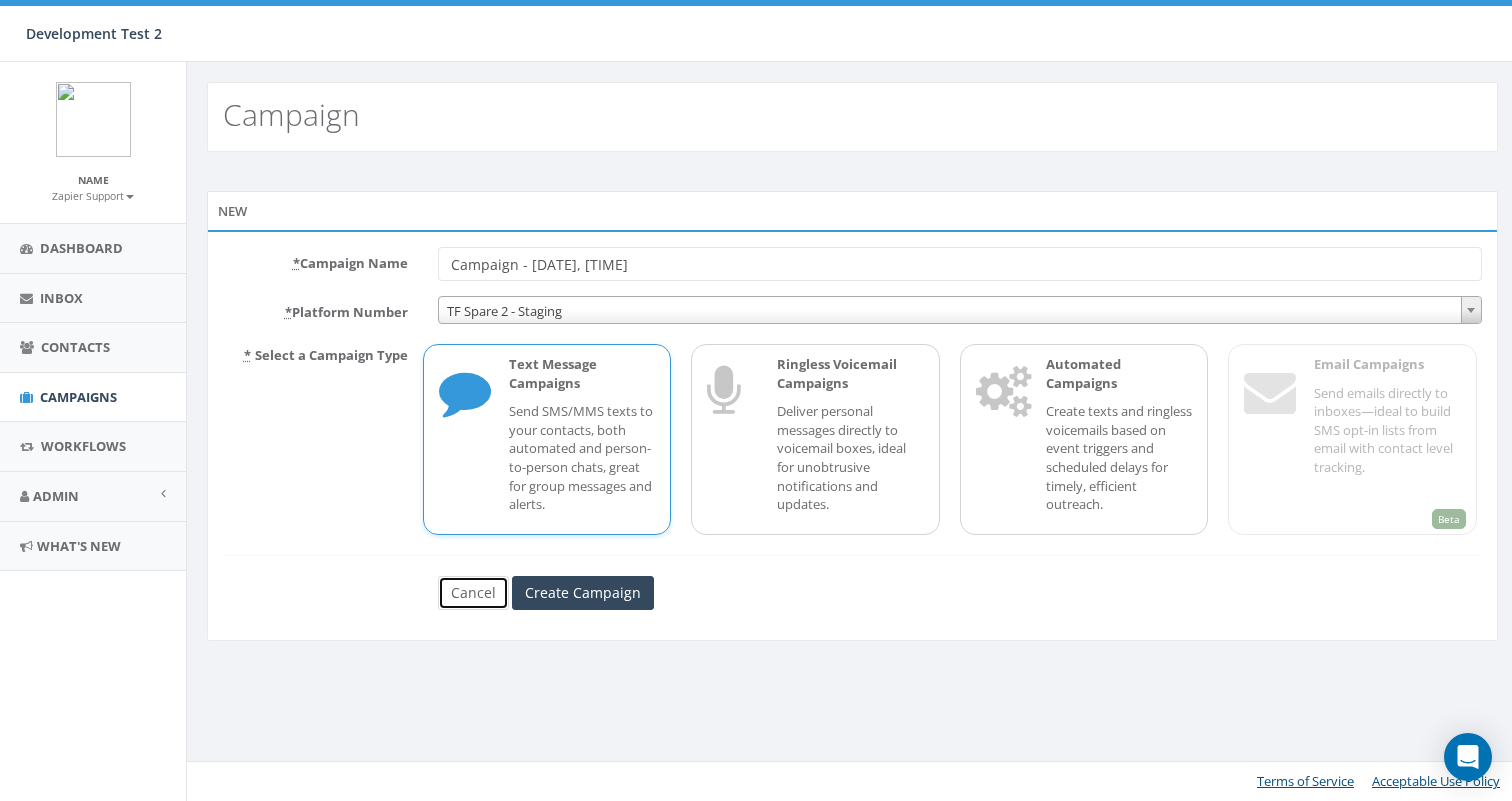 click on "Cancel" at bounding box center (473, 593) 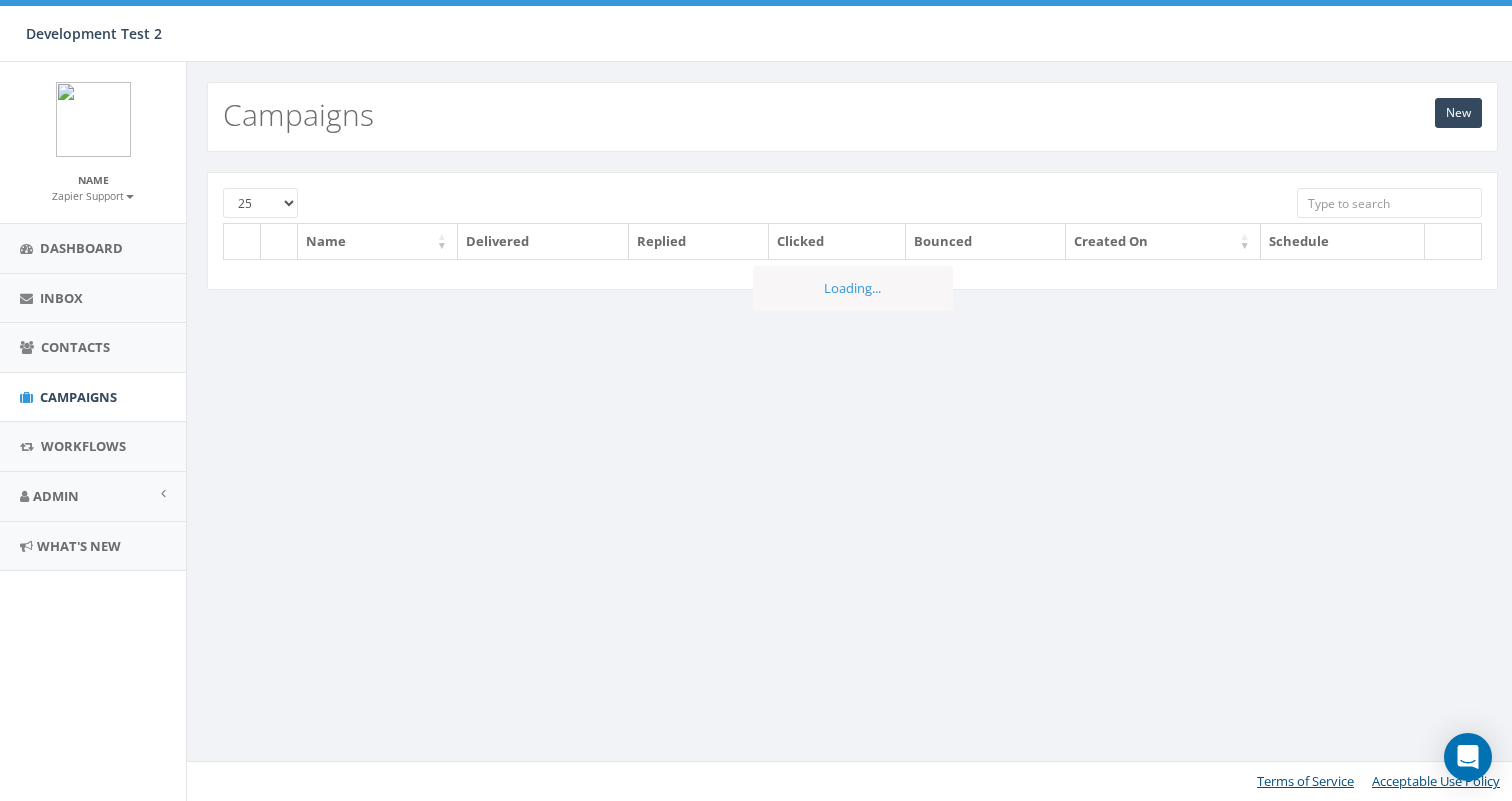 scroll, scrollTop: 0, scrollLeft: 0, axis: both 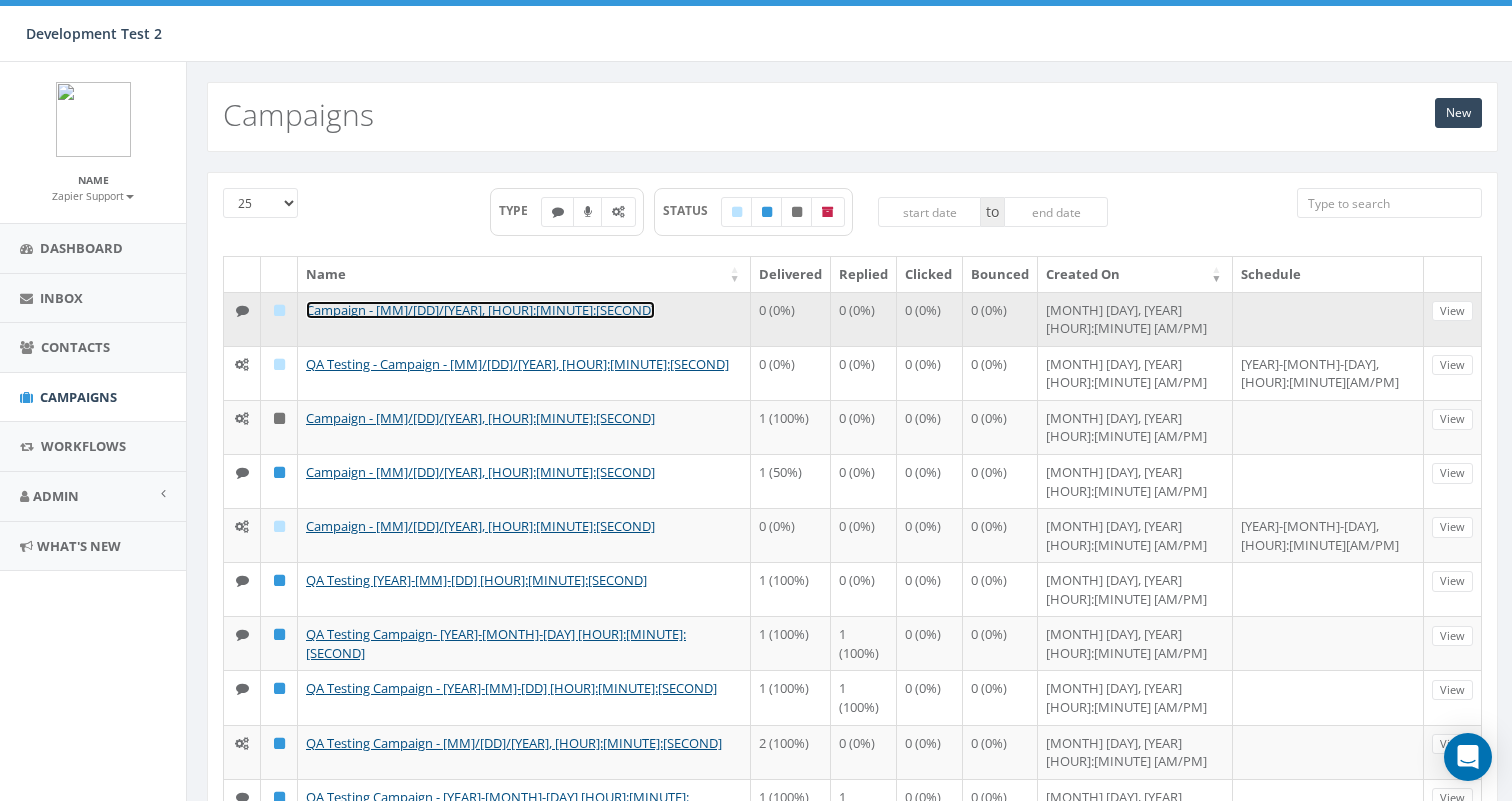 click on "Campaign - [DATE], [TIME]" at bounding box center (480, 310) 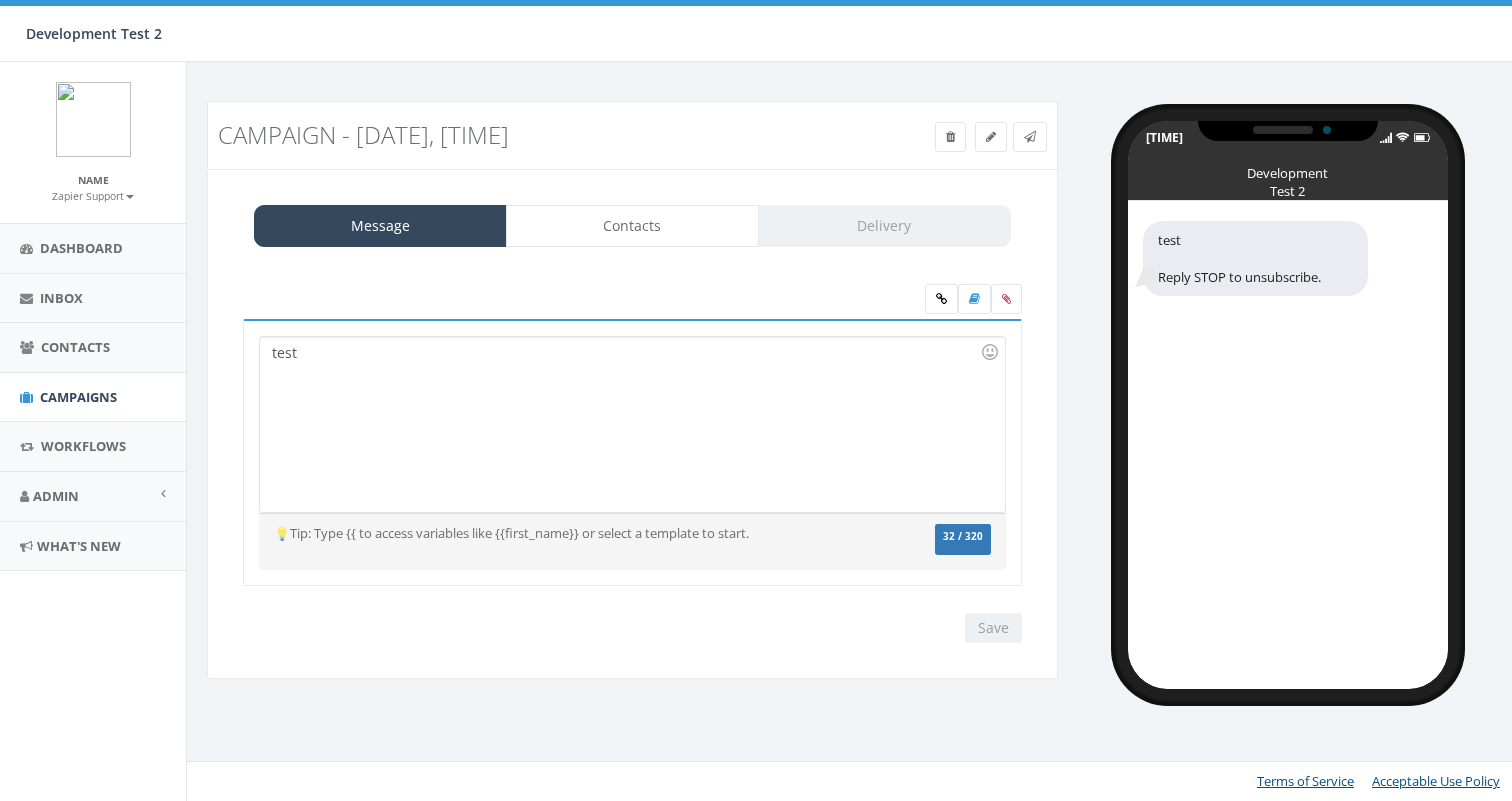 scroll, scrollTop: 0, scrollLeft: 0, axis: both 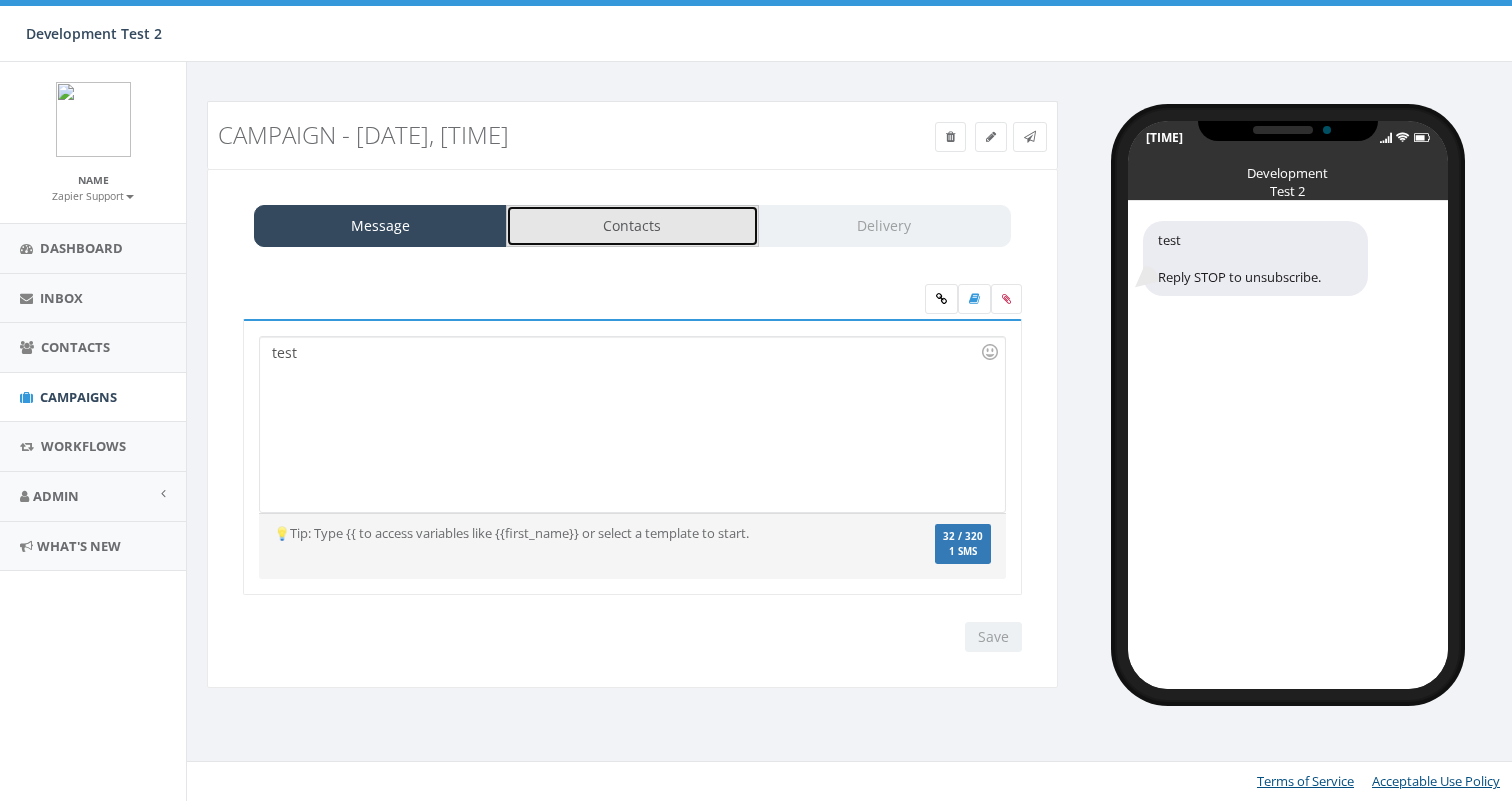 click on "Contacts" at bounding box center (632, 226) 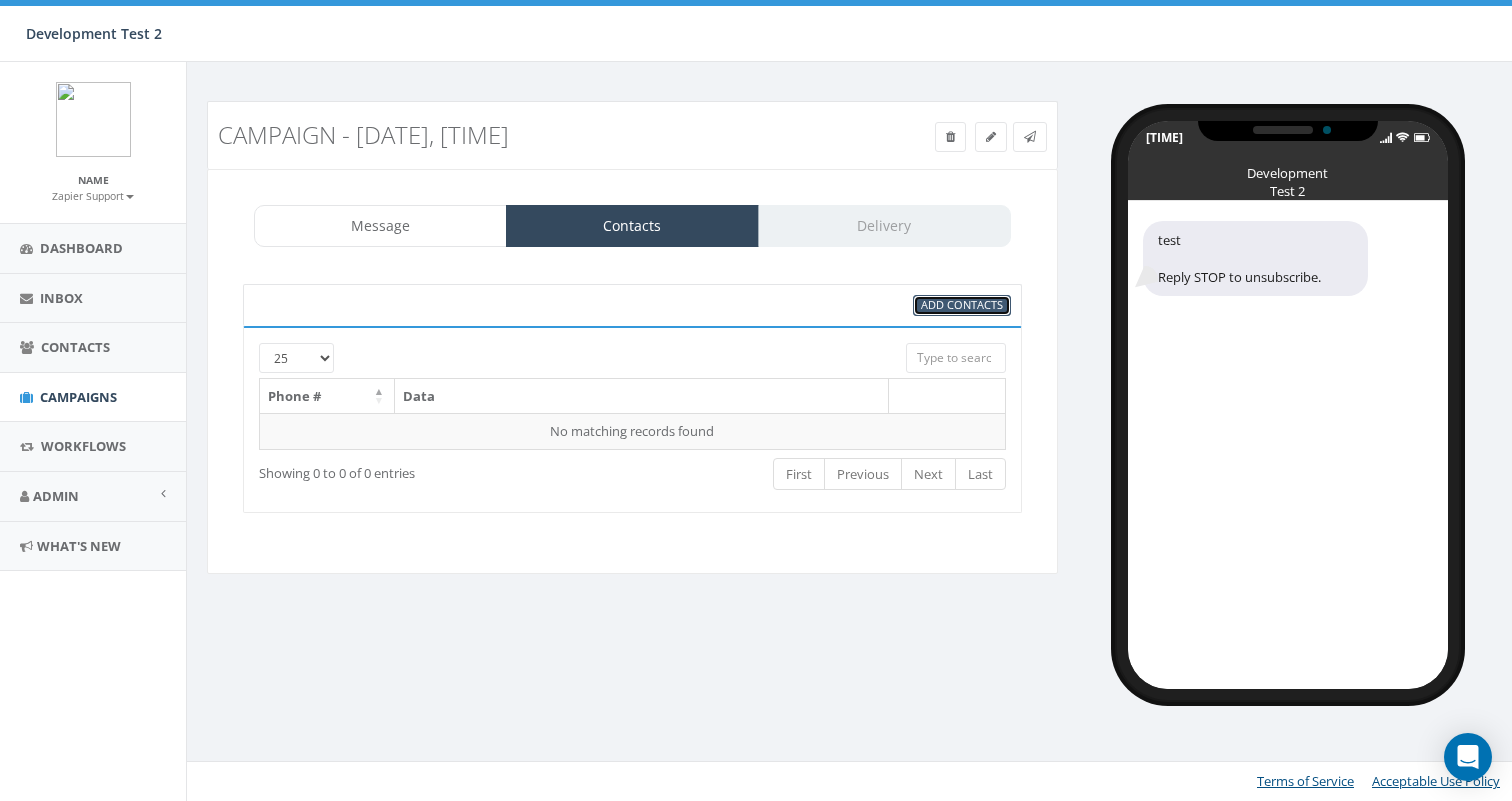 click on "Add Contacts" at bounding box center [962, 304] 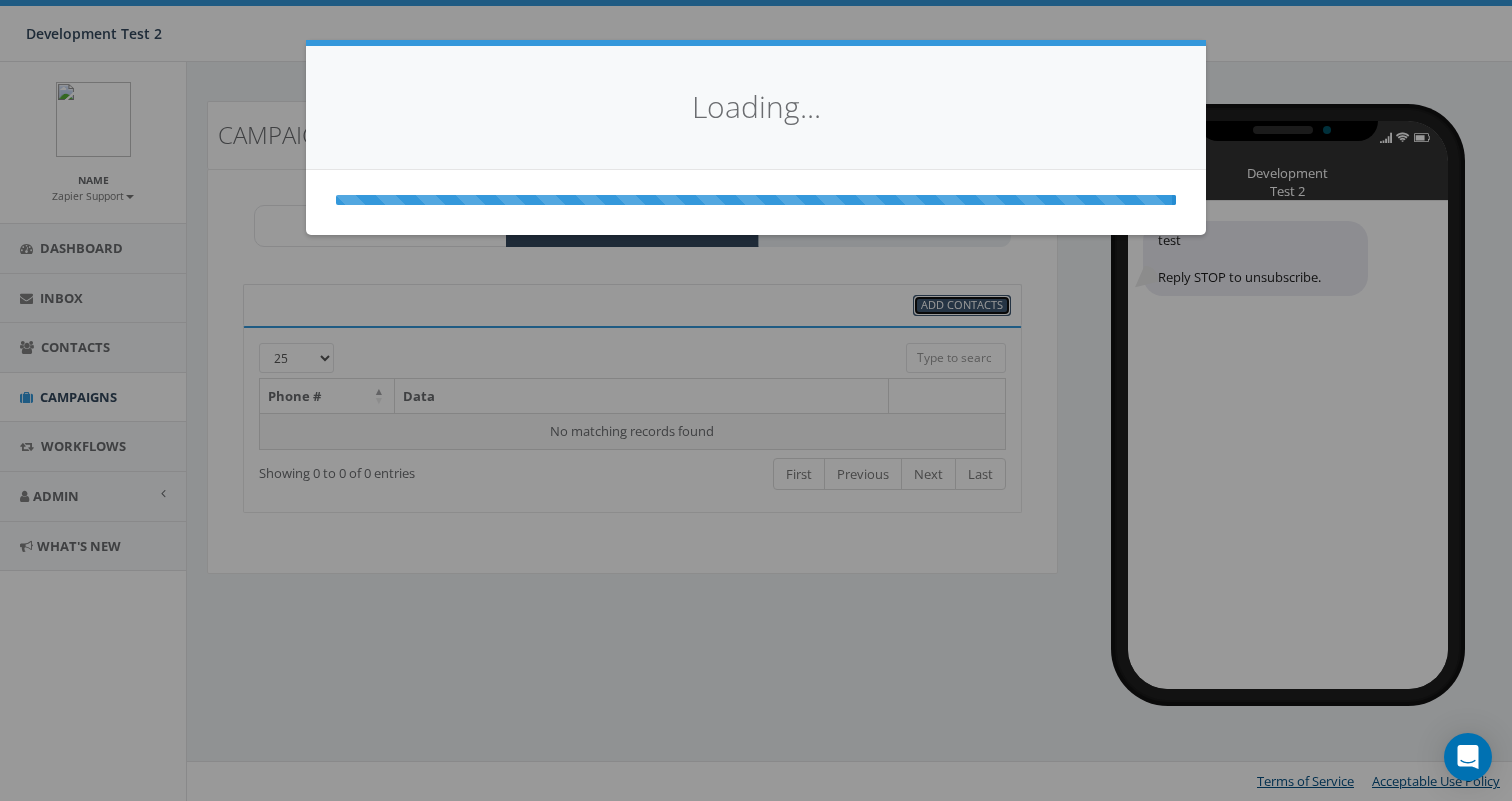 select 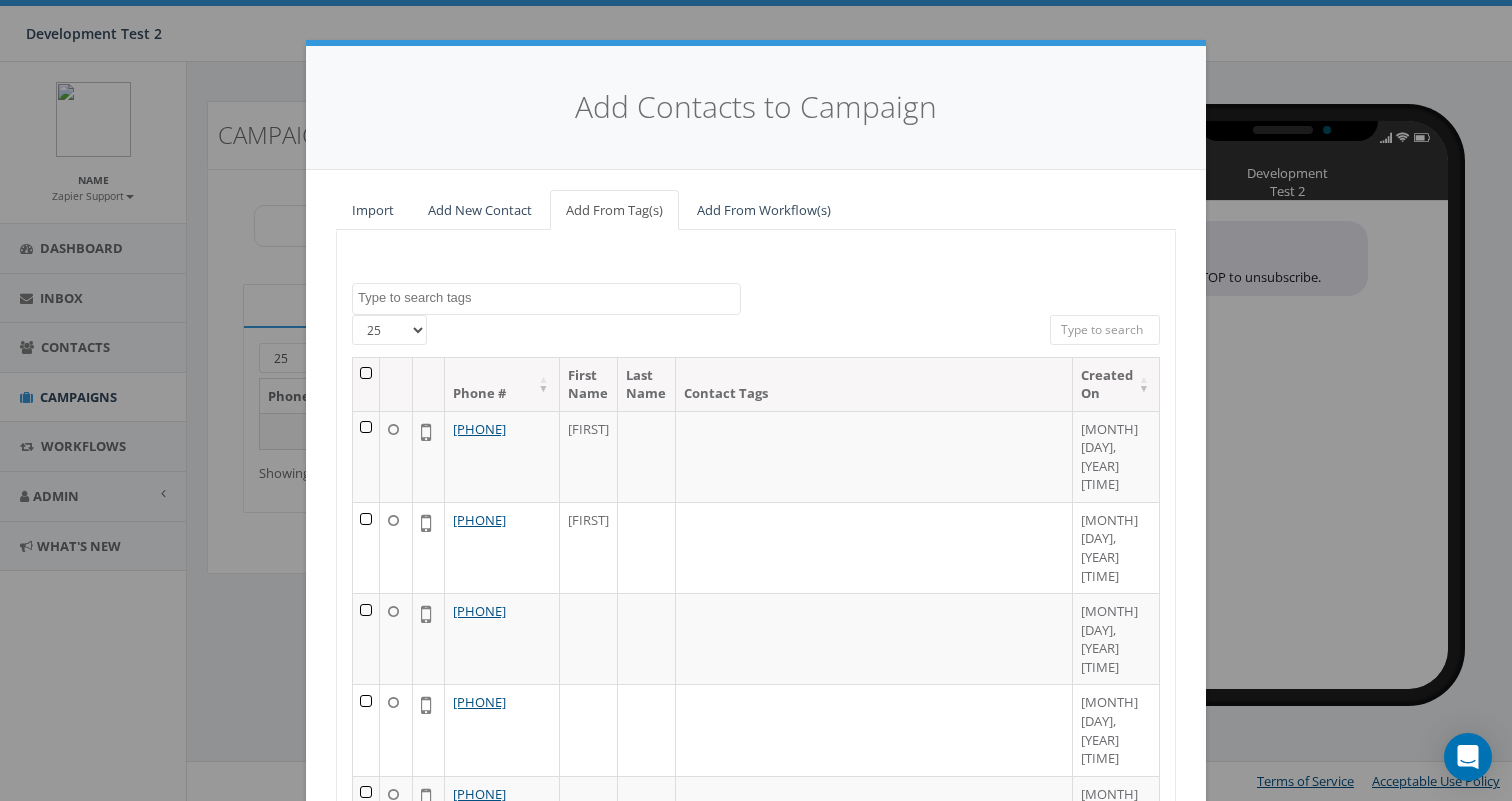 scroll, scrollTop: 202, scrollLeft: 0, axis: vertical 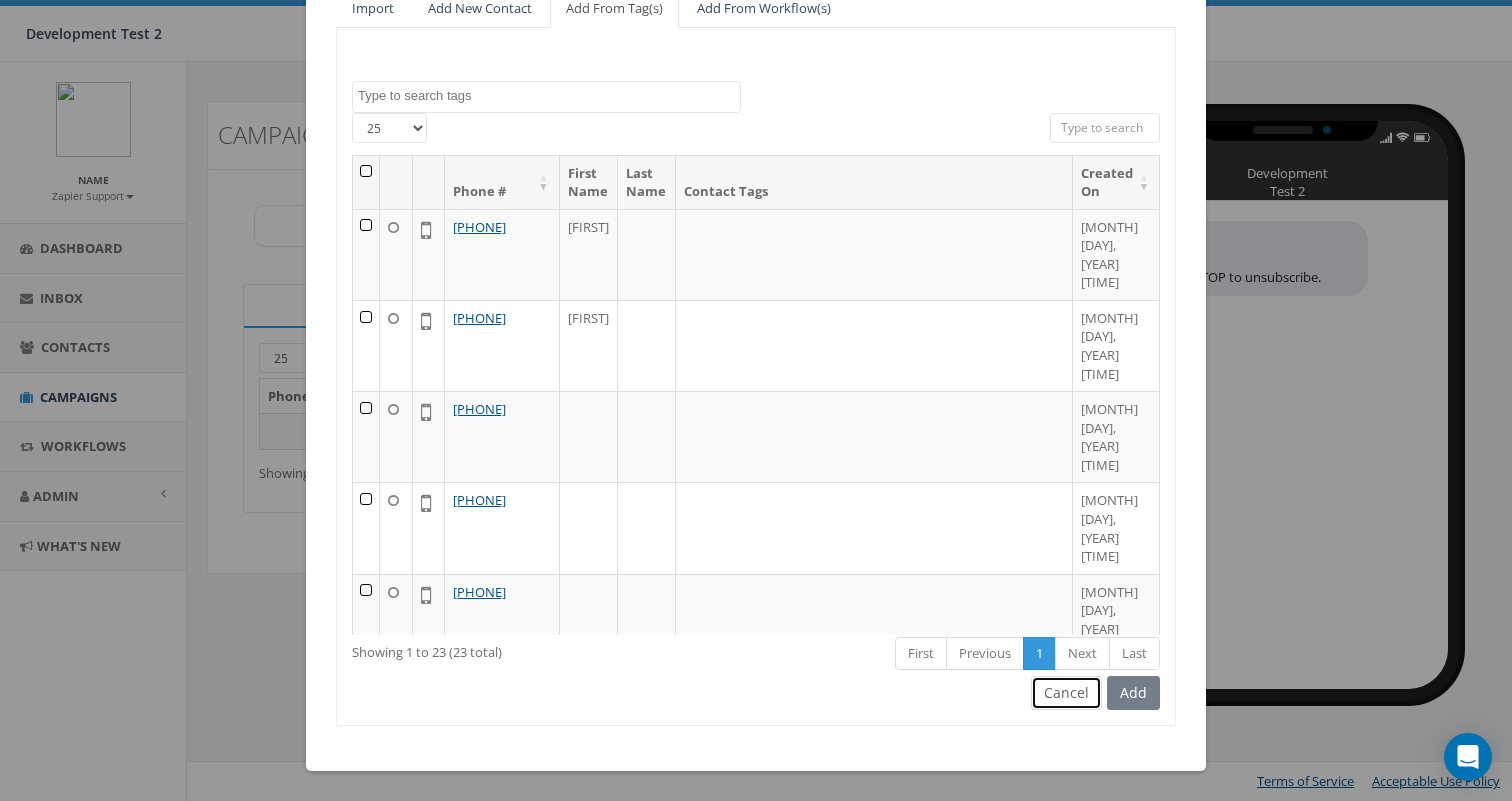 click on "Cancel" at bounding box center (1066, 693) 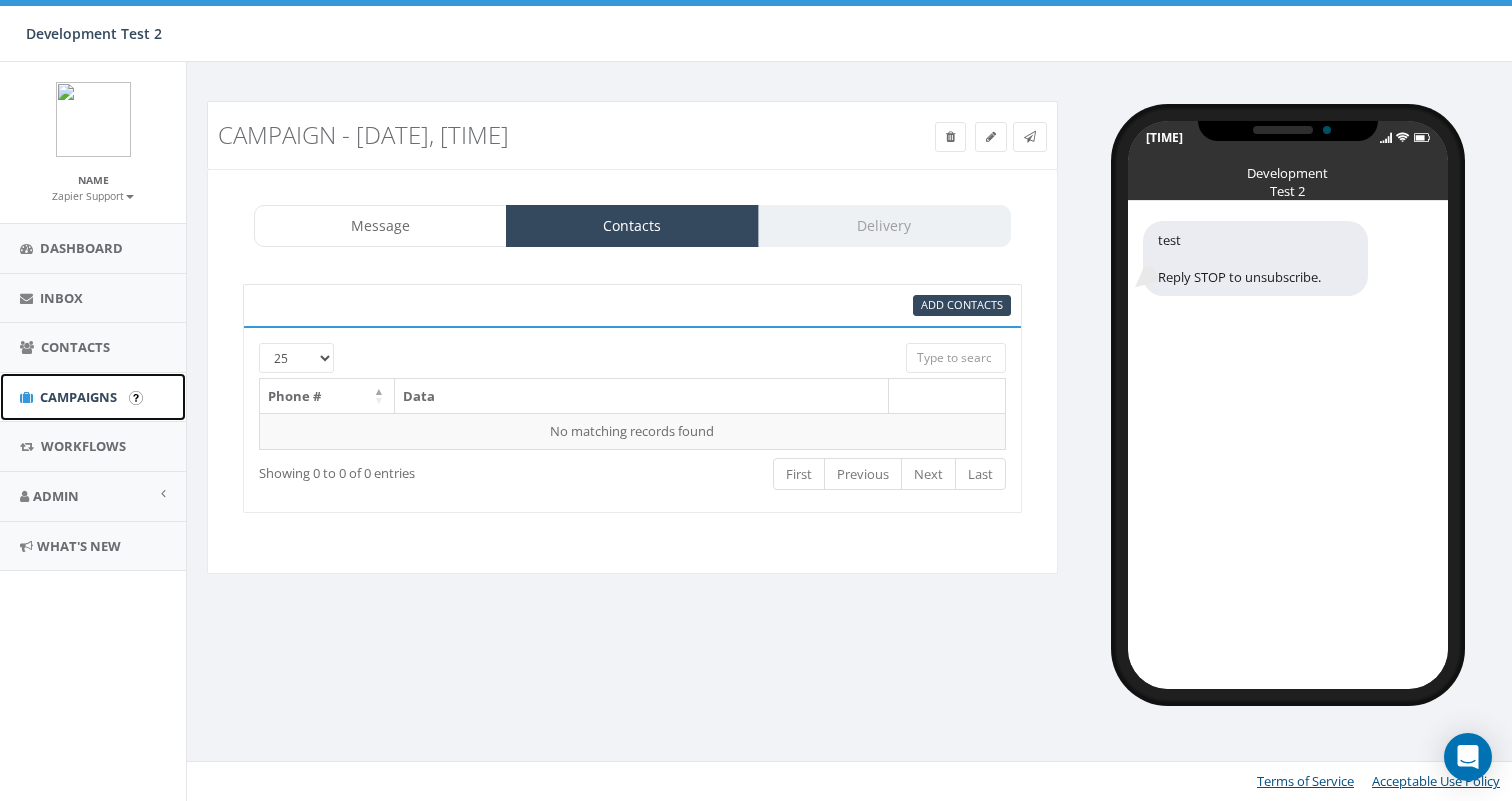 click on "Campaigns" at bounding box center [78, 397] 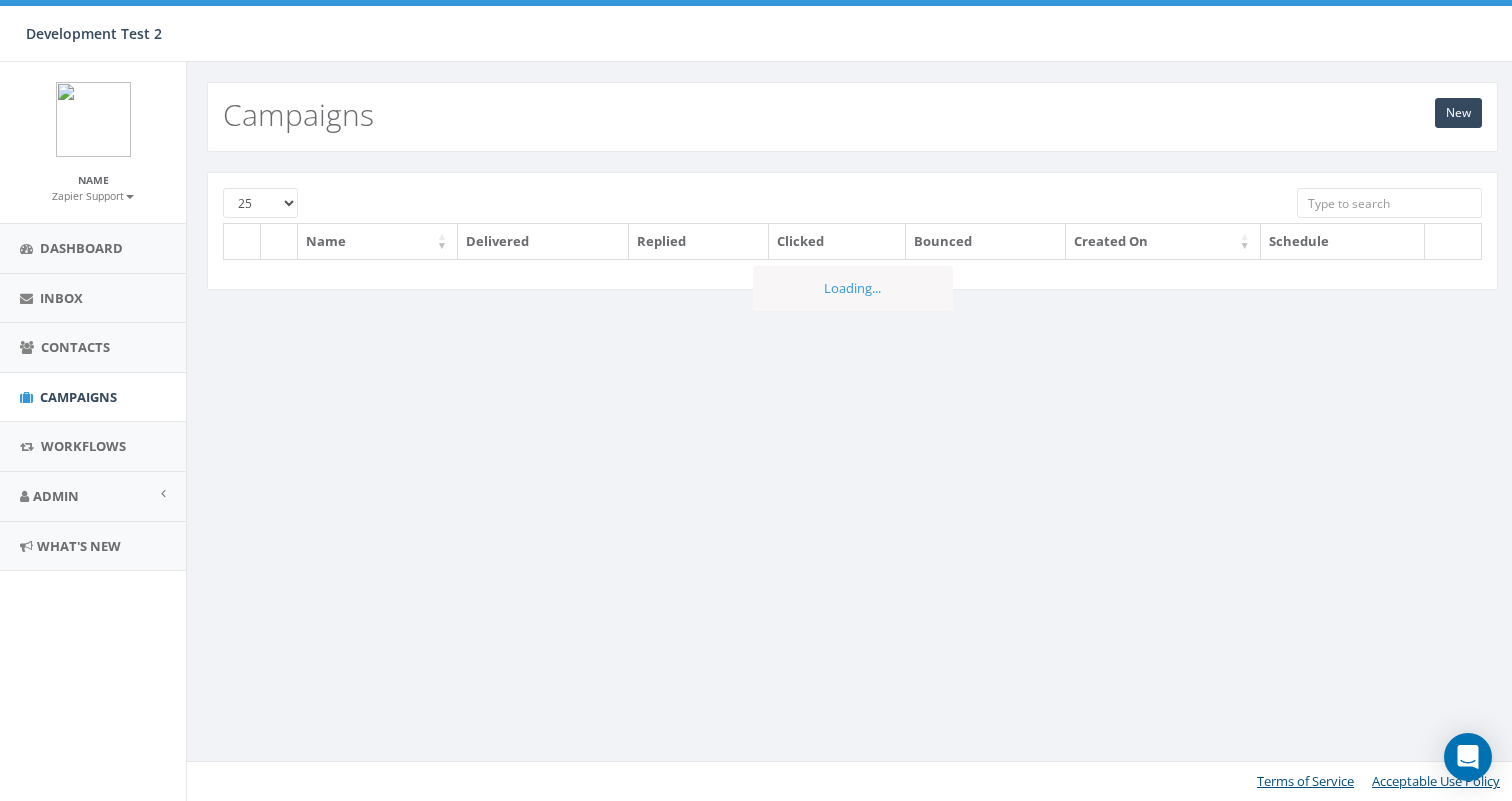 scroll, scrollTop: 0, scrollLeft: 0, axis: both 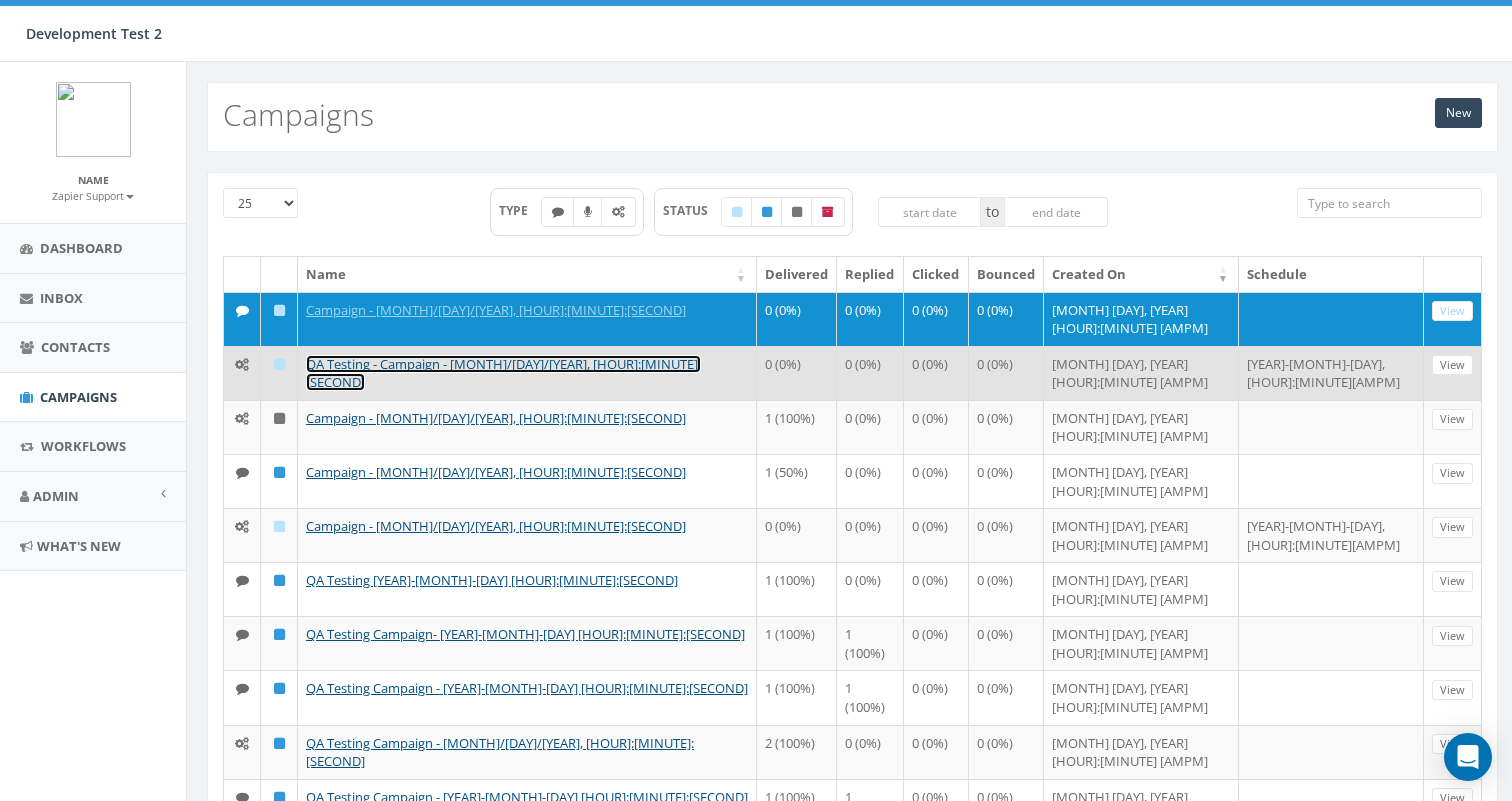 click on "QA Testing - Campaign - [MONTH]/[DAY]/[YEAR], [HOUR]:[MINUTE]:[SECOND]" at bounding box center [503, 373] 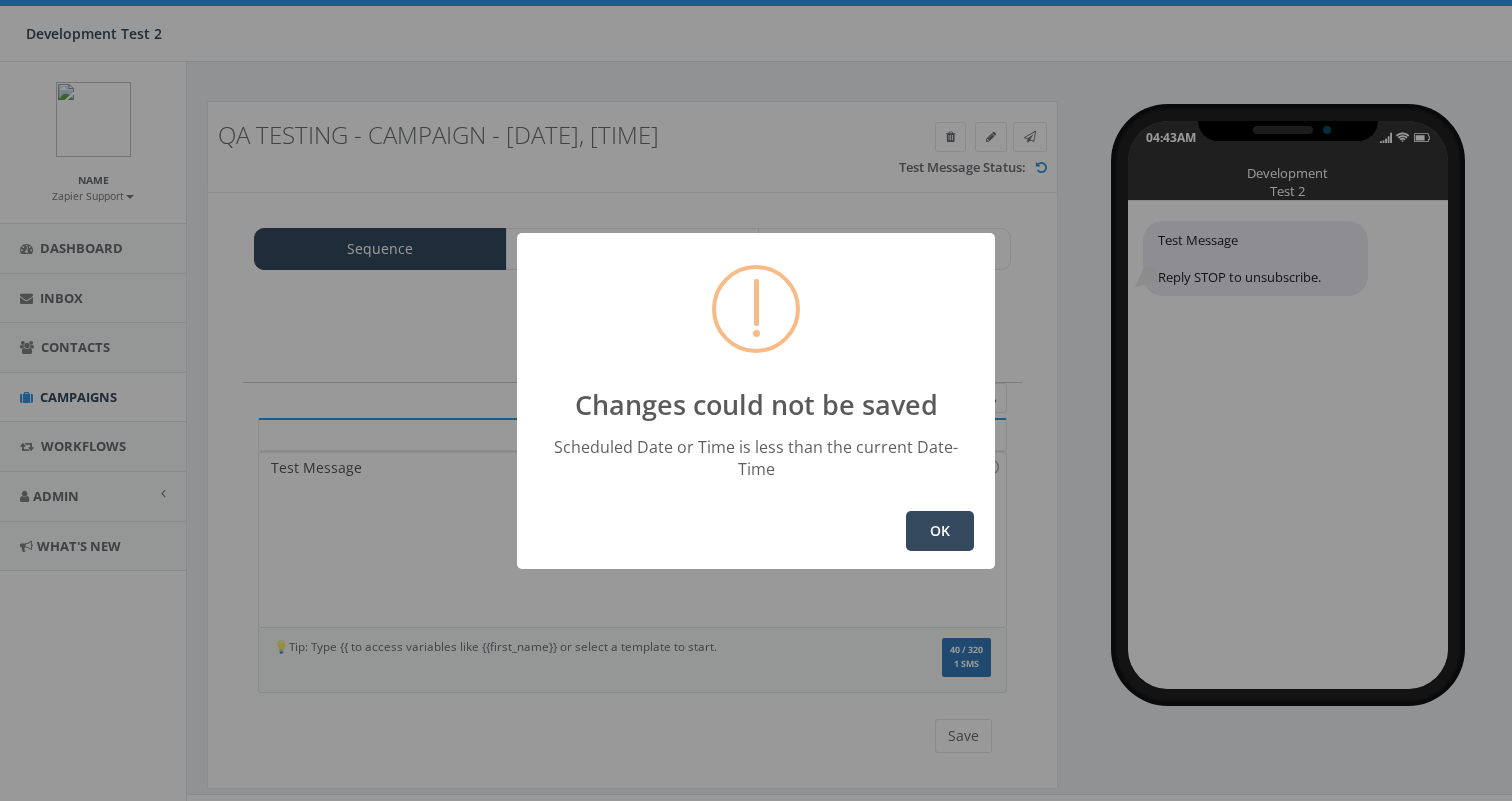 scroll, scrollTop: 0, scrollLeft: 0, axis: both 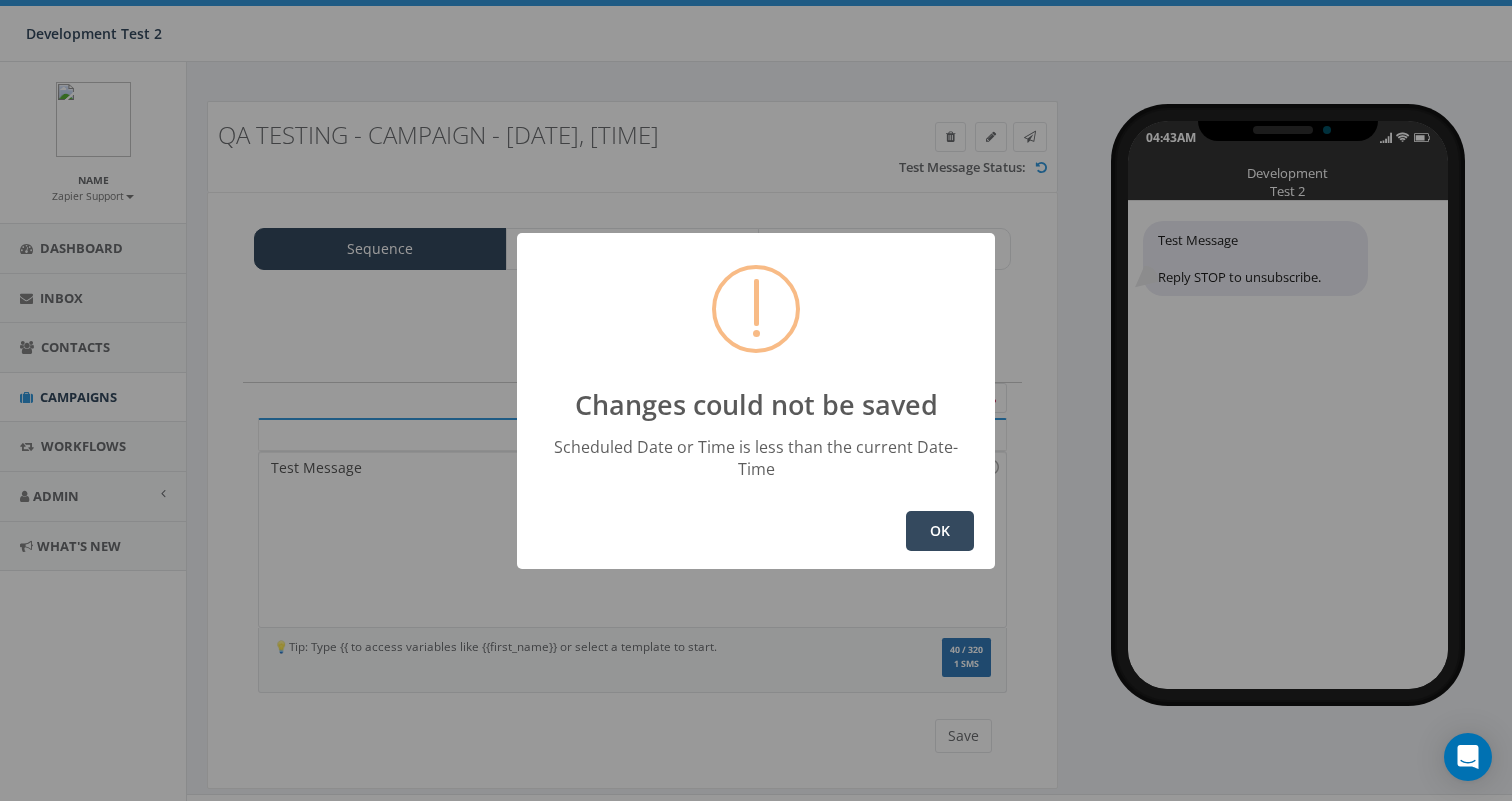 click on "OK" at bounding box center [940, 531] 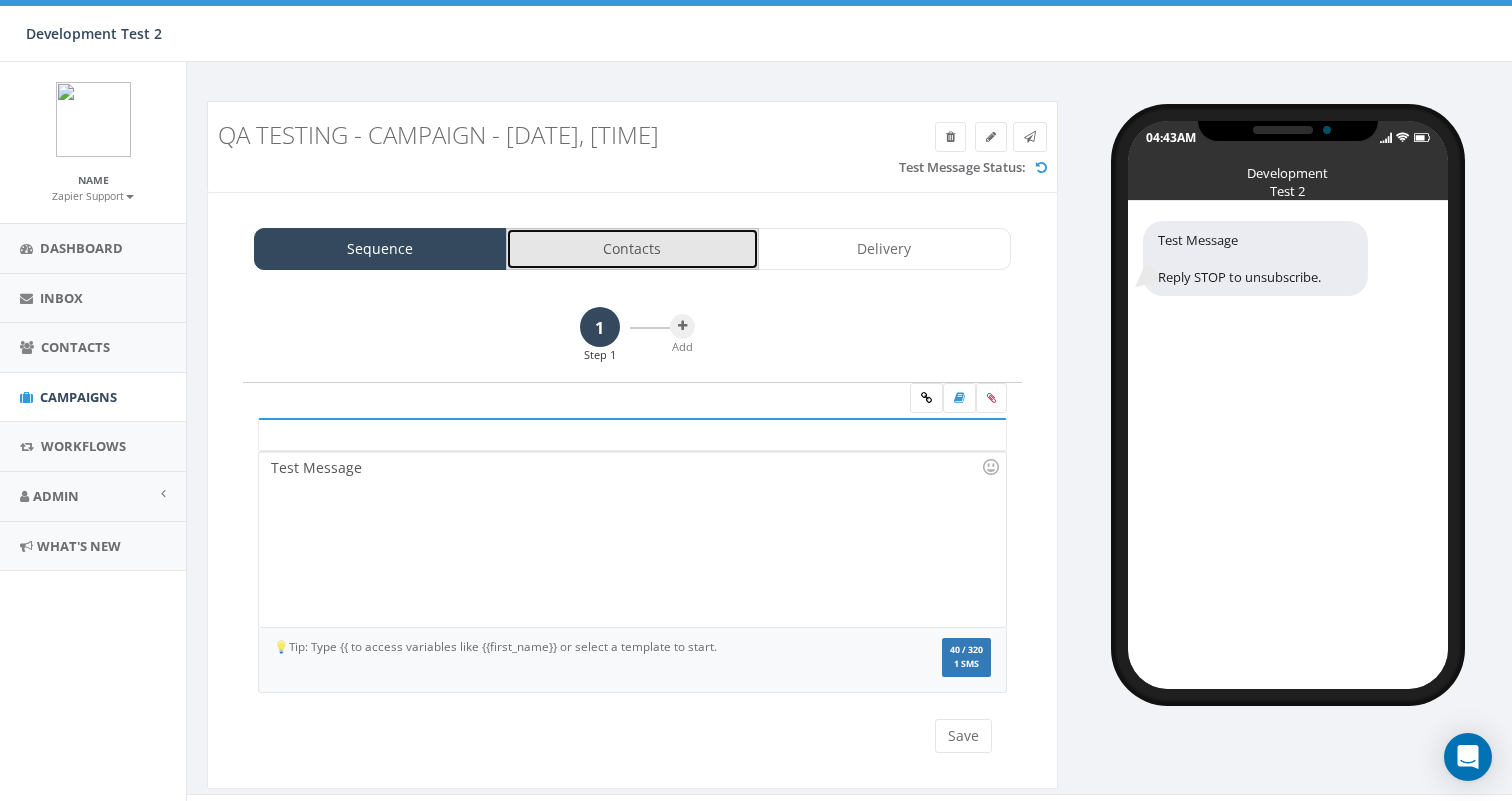 click on "Contacts" at bounding box center [632, 249] 